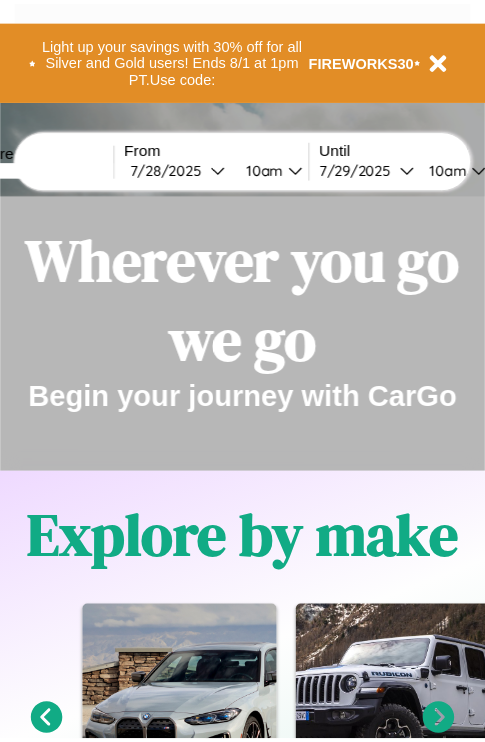 scroll, scrollTop: 0, scrollLeft: 0, axis: both 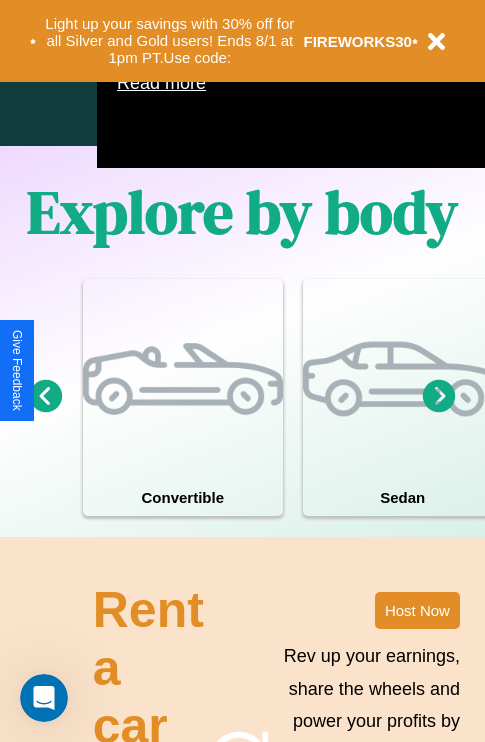 click 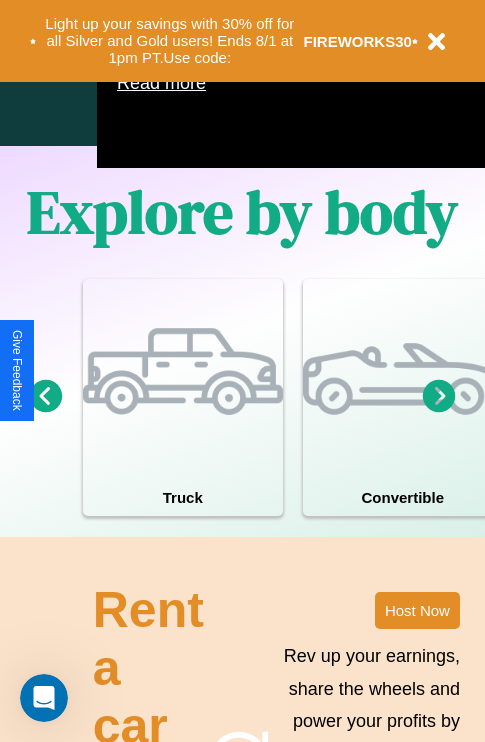 click 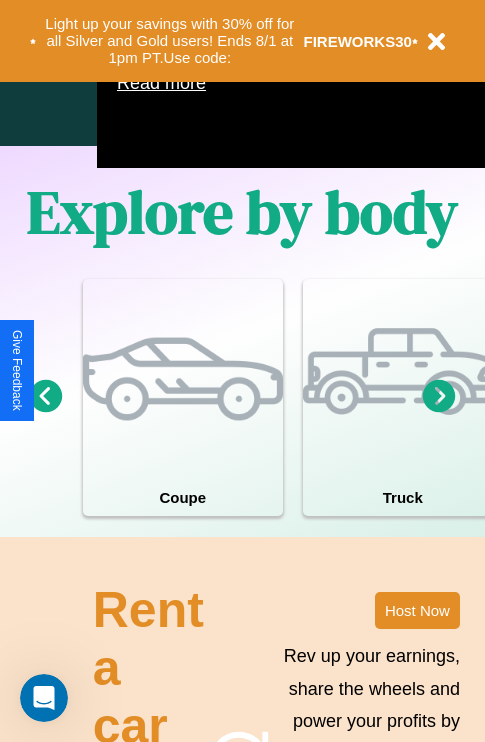 click 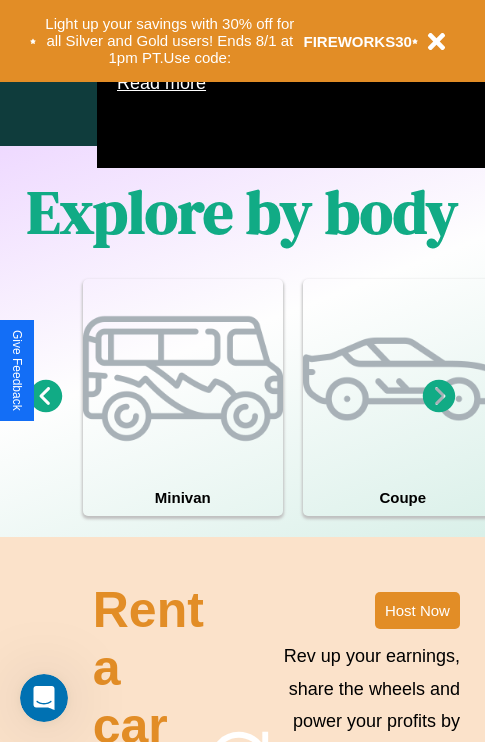 click 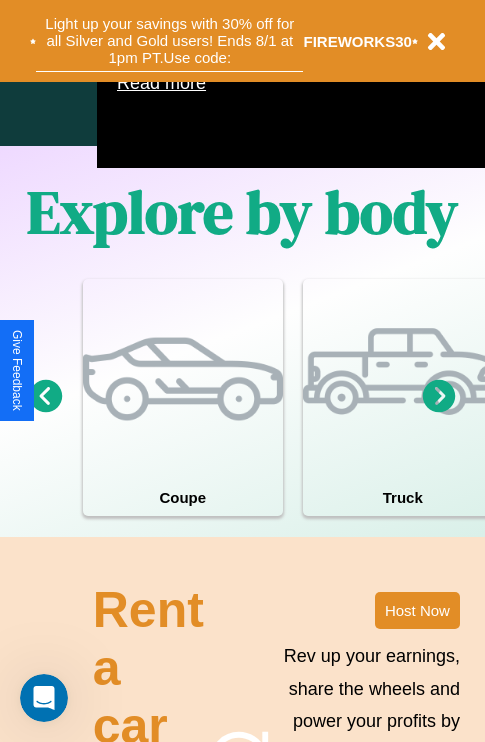 click on "Light up your savings with 30% off for all Silver and Gold users! Ends 8/1 at 1pm PT.  Use code:" at bounding box center (169, 41) 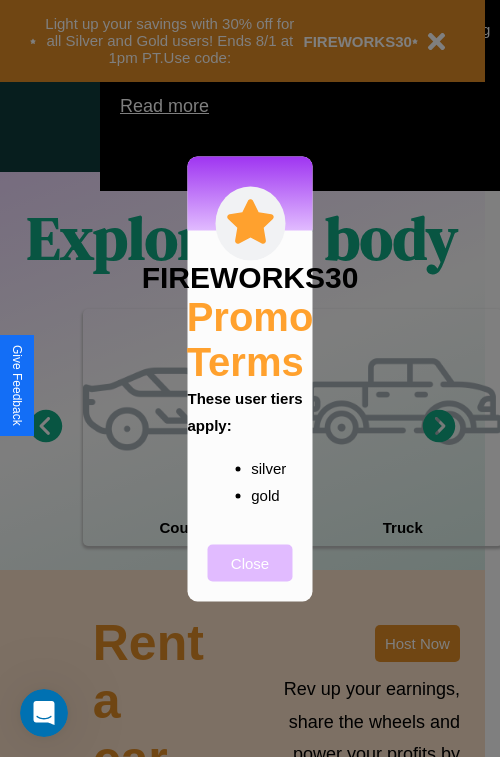 click on "Close" at bounding box center [250, 562] 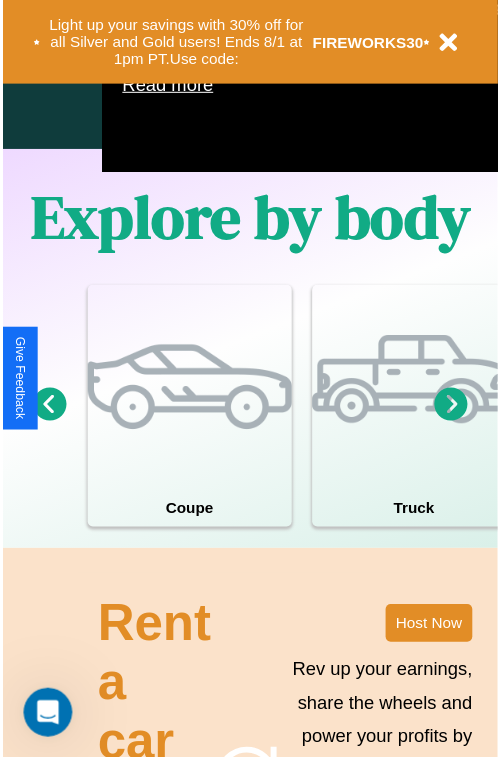 scroll, scrollTop: 0, scrollLeft: 0, axis: both 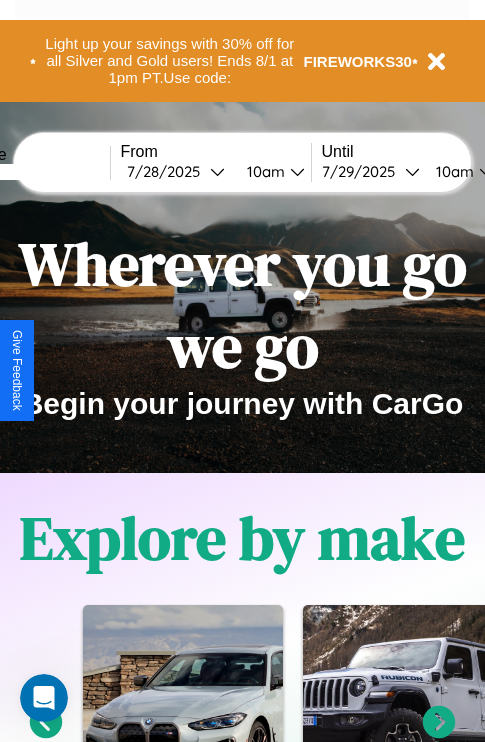 click at bounding box center [35, 172] 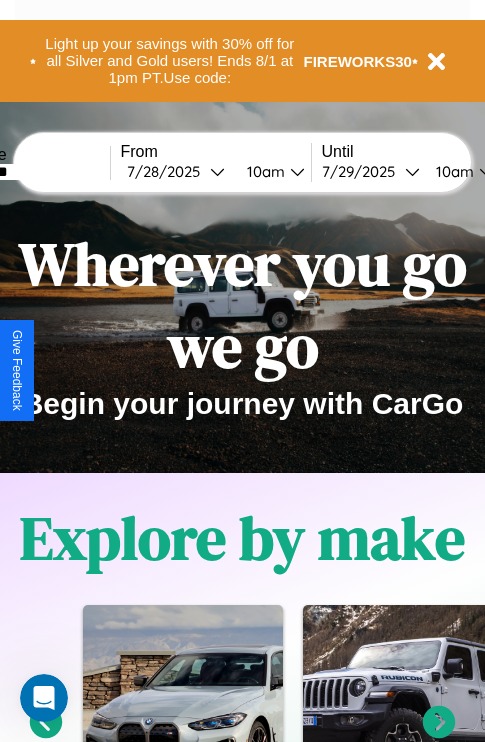 type on "********" 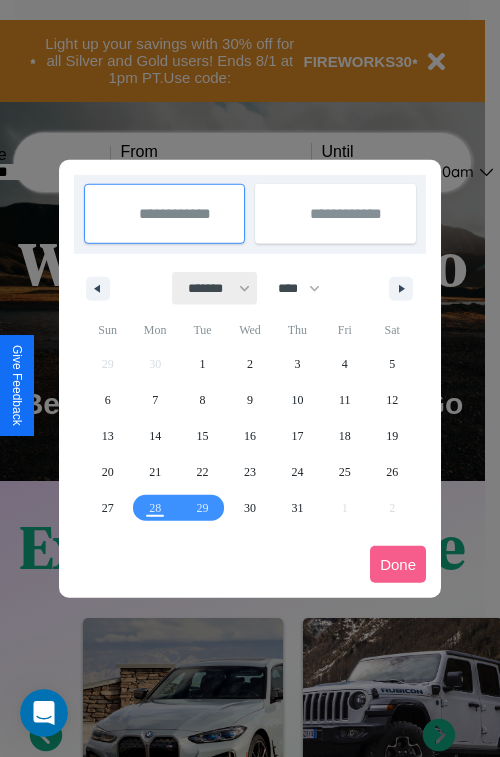 click on "******* ******** ***** ***** *** **** **** ****** ********* ******* ******** ********" at bounding box center (215, 288) 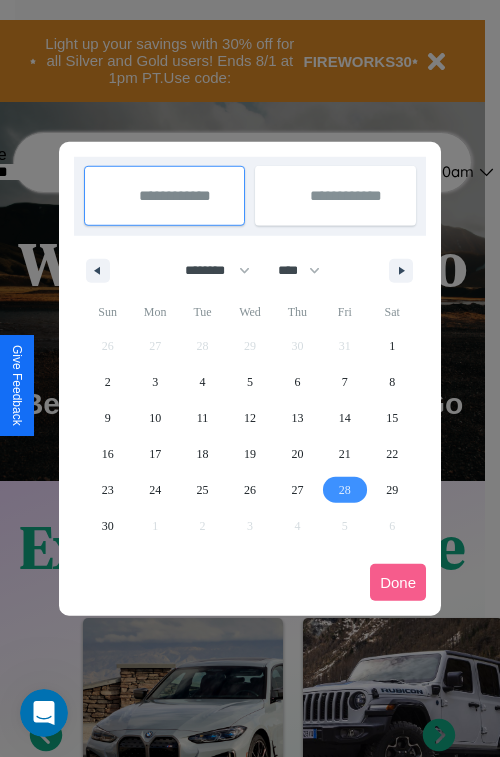 click on "28" at bounding box center (345, 490) 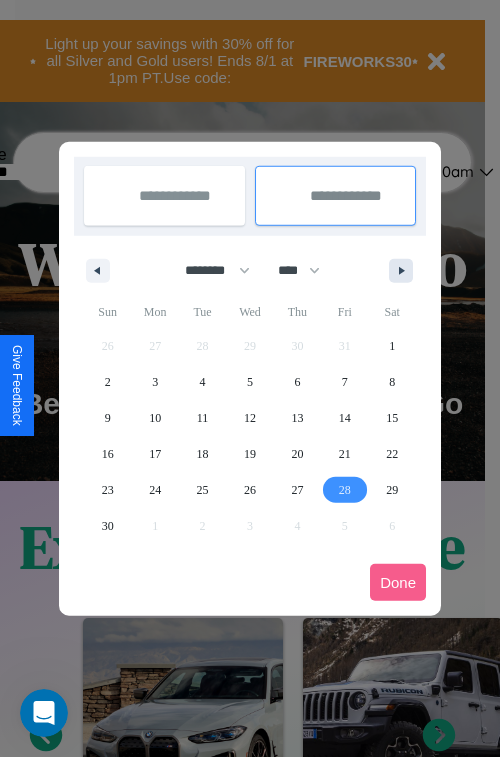 click at bounding box center [405, 271] 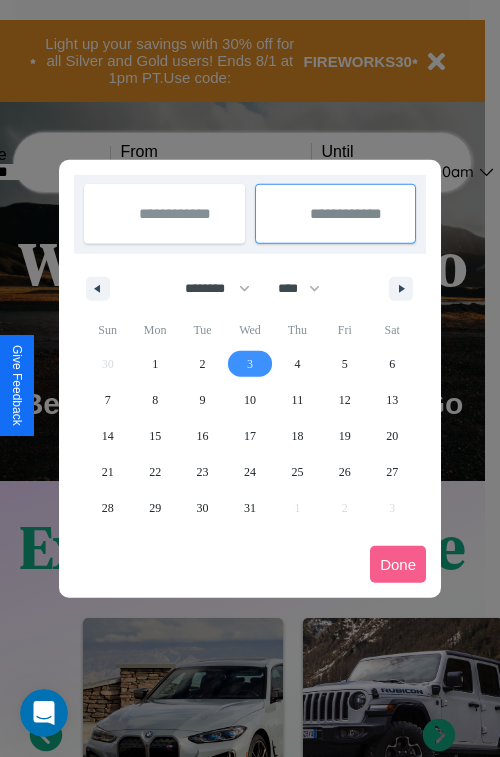click on "3" at bounding box center [250, 364] 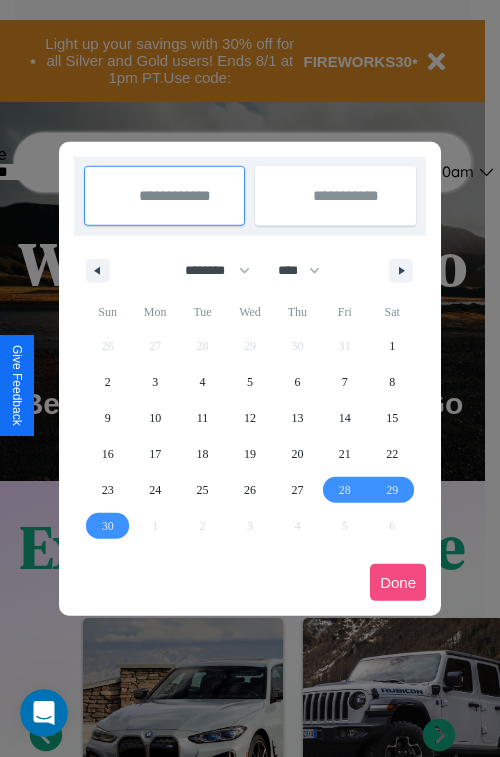 click on "Done" at bounding box center (398, 582) 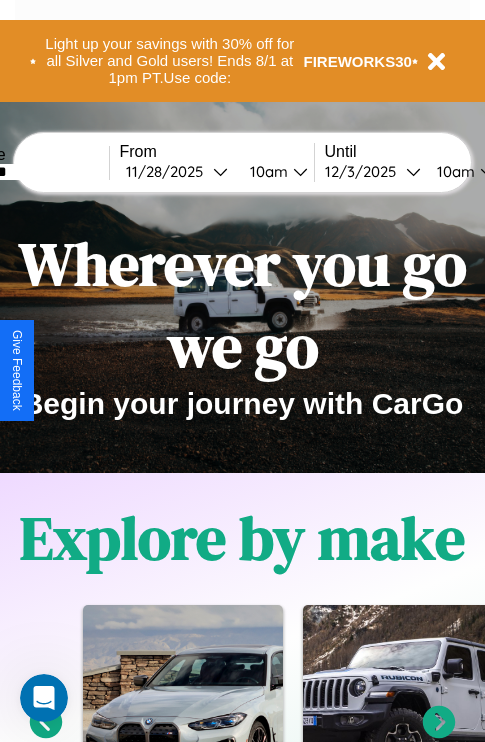 click on "10am" at bounding box center [266, 171] 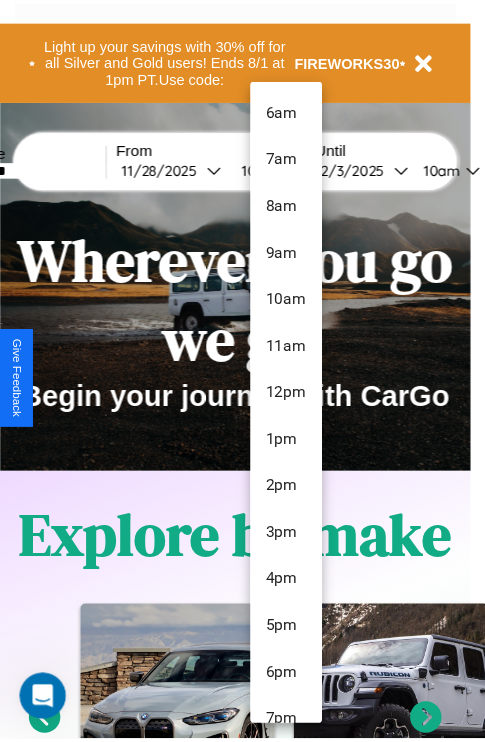 scroll, scrollTop: 67, scrollLeft: 0, axis: vertical 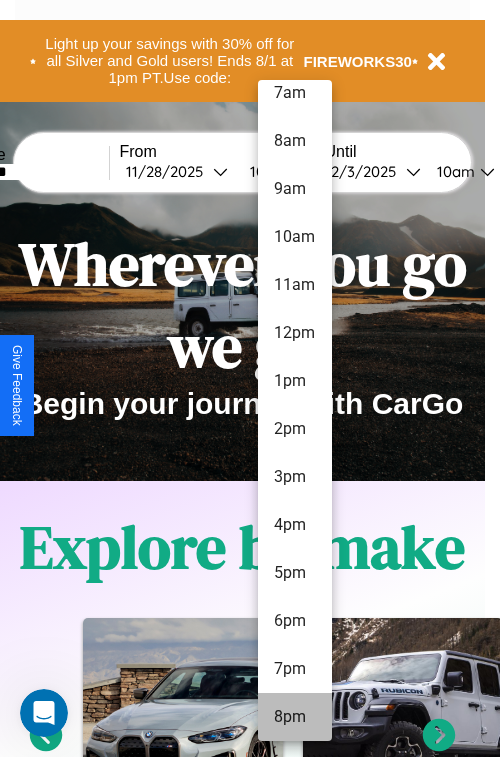 click on "8pm" at bounding box center [295, 717] 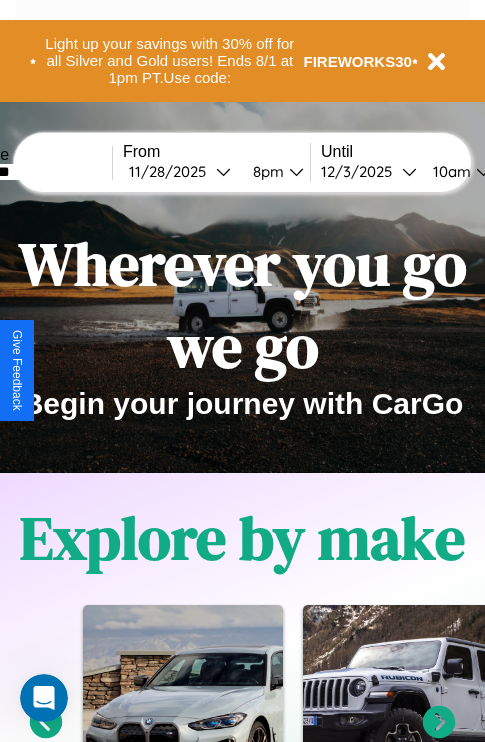 click on "10am" at bounding box center (449, 171) 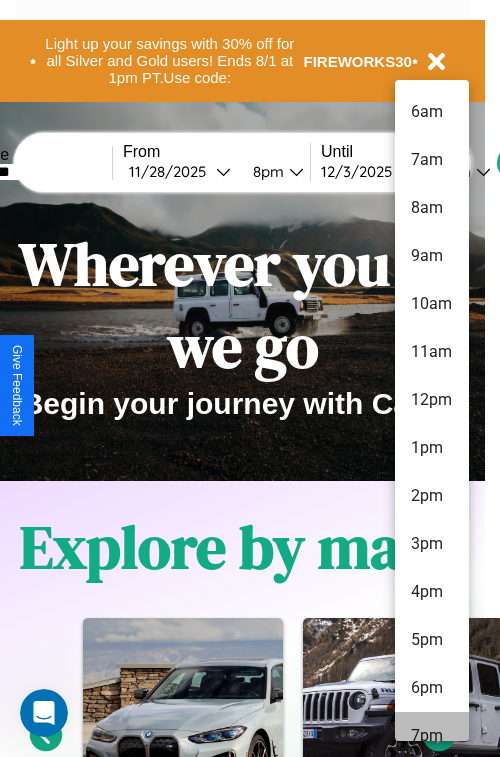 click on "7pm" at bounding box center (432, 736) 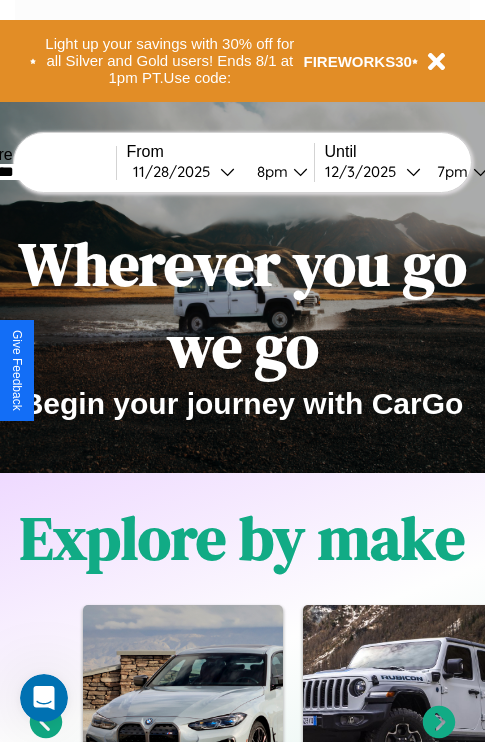scroll, scrollTop: 0, scrollLeft: 70, axis: horizontal 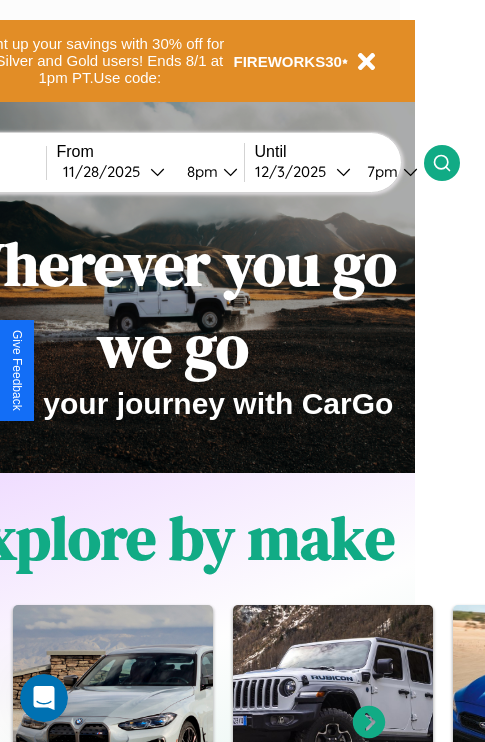 click 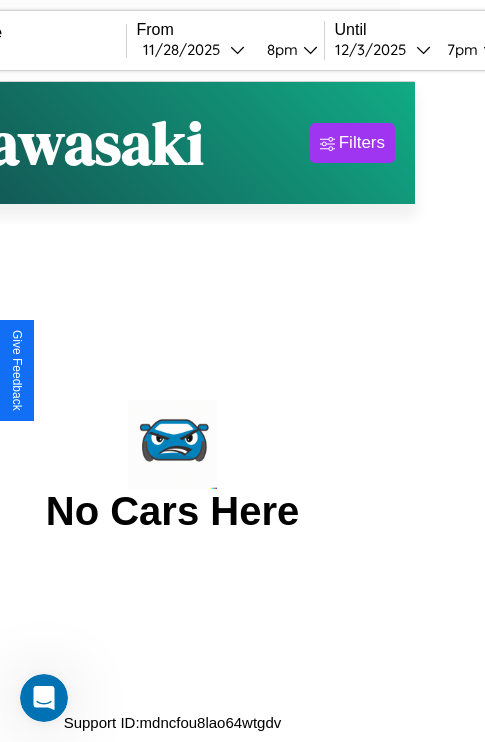 scroll, scrollTop: 0, scrollLeft: 0, axis: both 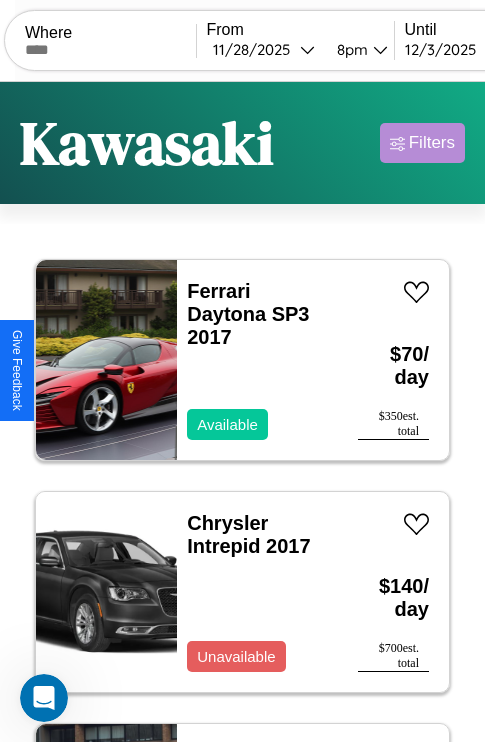 click on "Filters" at bounding box center (432, 143) 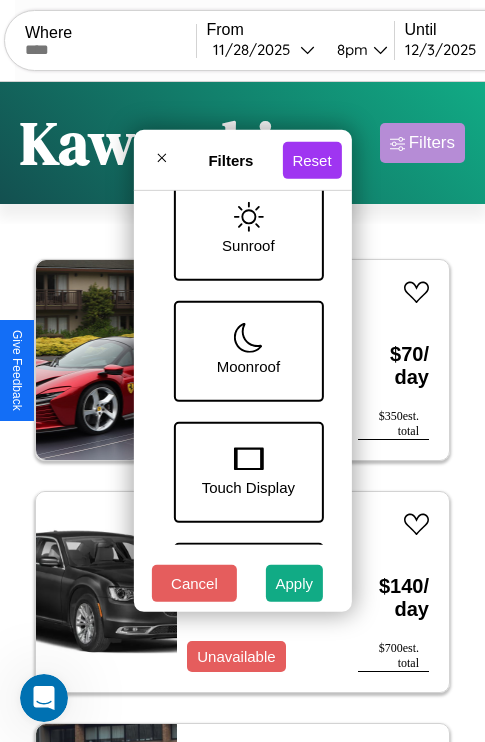 scroll, scrollTop: 651, scrollLeft: 0, axis: vertical 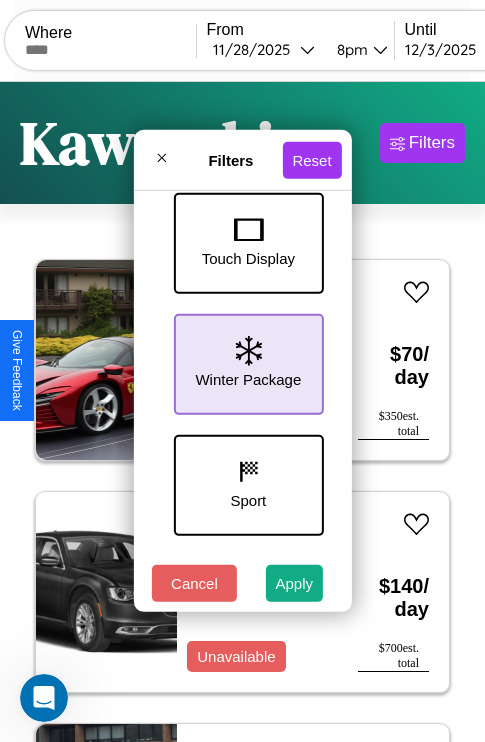 click 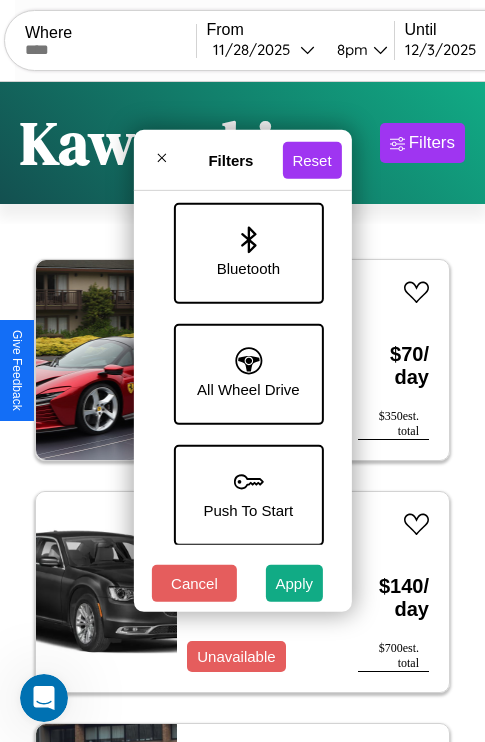 scroll, scrollTop: 1374, scrollLeft: 0, axis: vertical 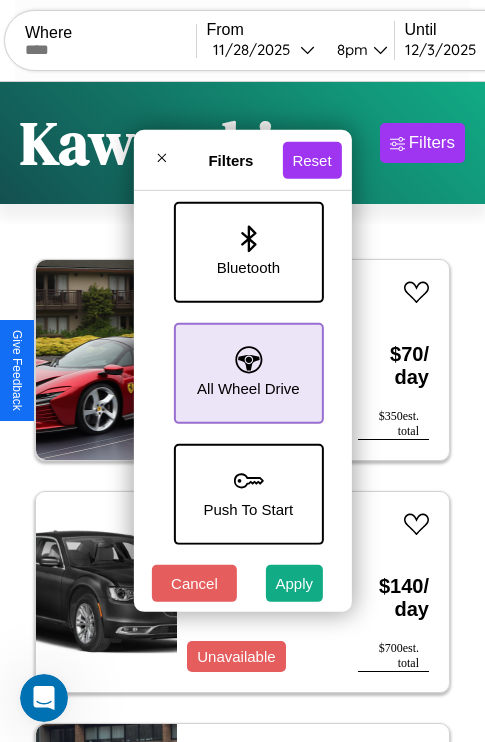 click 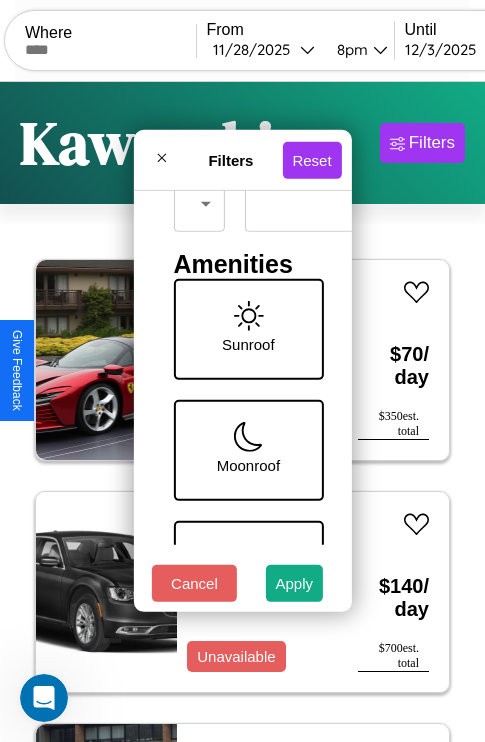 scroll, scrollTop: 162, scrollLeft: 0, axis: vertical 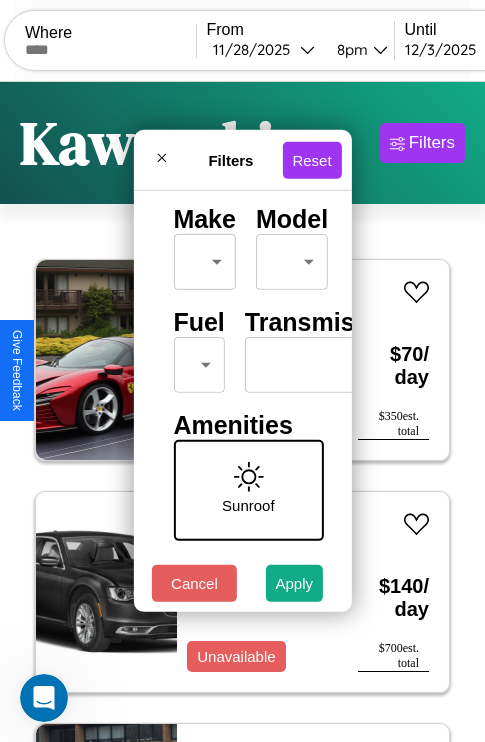 click on "CarGo Where From [DATE] [TIME] Until [DATE] [TIME] Become a Host Login Sign Up Kawasaki Filters 20 cars in this area These cars can be picked up in this city. Ferrari Daytona SP3 2017 Available $ 70 / day $ 350 est. total Chrysler Intrepid 2017 Unavailable $ 140 / day $ 700 est. total Honda CRF450RX 2014 Available $ 180 / day $ 900 est. total Subaru Ascent 2016 Unavailable $ 110 / day $ 550 est. total GMC NE 2014 Available $ 210 / day $ 1050 est. total Nissan Van 2016 Unavailable $ 90 / day $ 450 est. total Buick Rainier 2016 Available $ 50 / day $ 250 est. total Jeep Wagoneer S 2022 Available $ 40 / day $ 200 est. total BMW ActiveE 2017 Available $ 190 / day $ 950 est. total Fiat Strada 2016 Available $ 190 / day $ 950 est. total Land Rover Range Rover Velar 2020 Available $ 130 / day $ 650 est. total Honda CRF450RB 2014 Available $ 30 / day $ 150 est. total Dodge Spirit 2018 Unavailable $ 130 / day $ 650 est. total H1" at bounding box center (242, 412) 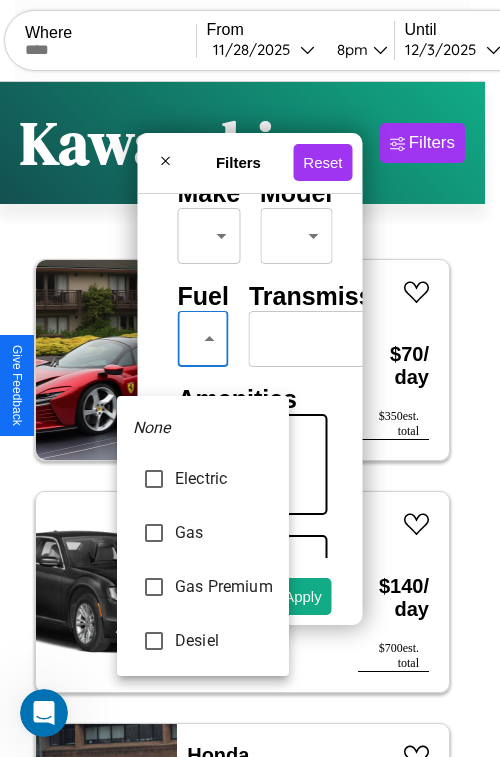 type on "********" 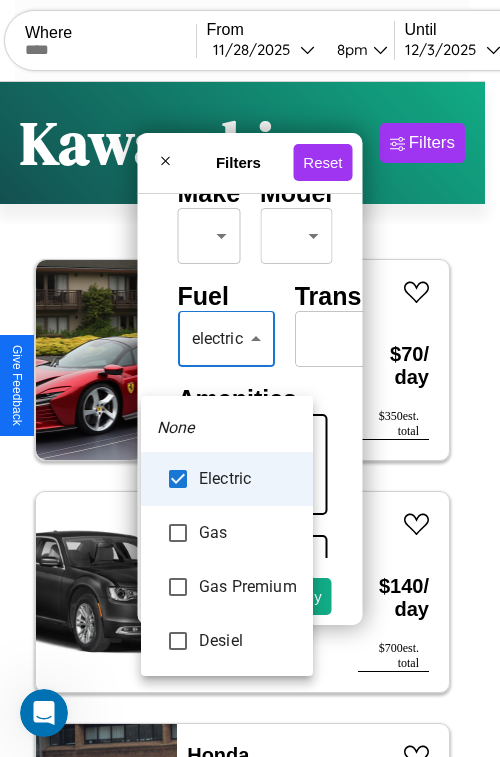 click at bounding box center (250, 378) 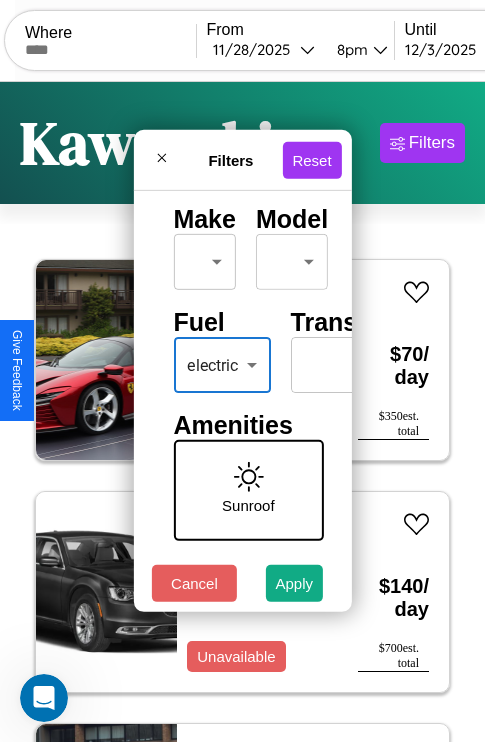scroll, scrollTop: 162, scrollLeft: 111, axis: both 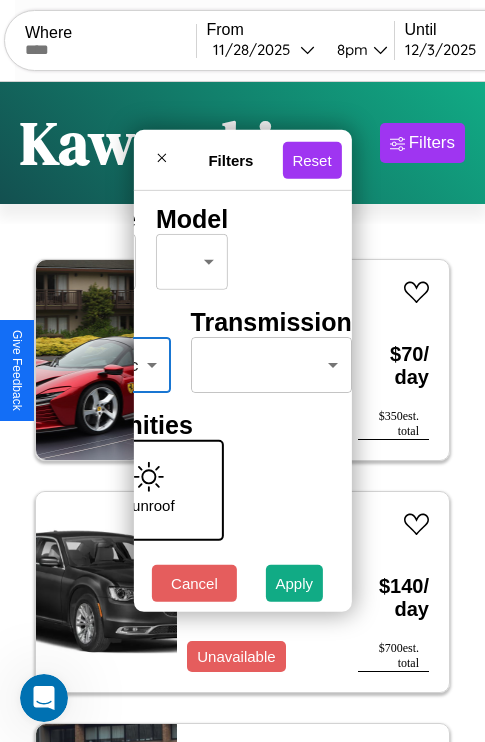 click on "CarGo Where From [DATE] [TIME] Until [DATE] [TIME] Become a Host Login Sign Up Kawasaki Filters 20 cars in this area These cars can be picked up in this city. Ferrari Daytona SP3 2017 Available $ 70 / day $ 350 est. total Chrysler Intrepid 2017 Unavailable $ 140 / day $ 700 est. total Honda CRF450RX 2014 Available $ 180 / day $ 900 est. total Subaru Ascent 2016 Unavailable $ 110 / day $ 550 est. total GMC NE 2014 Available $ 210 / day $ 1050 est. total Nissan Van 2016 Unavailable $ 90 / day $ 450 est. total Buick Rainier 2016 Available $ 50 / day $ 250 est. total Jeep Wagoneer S 2022 Available $ 40 / day $ 200 est. total BMW ActiveE 2017 Available $ 190 / day $ 950 est. total Fiat Strada 2016 Available $ 190 / day $ 950 est. total Land Rover Range Rover Velar 2020 Available $ 130 / day $ 650 est. total Honda CRF450RB 2014 Available $ 30 / day $ 150 est. total Dodge Spirit 2018 Unavailable $ 130 / day $ 650 est. total H1" at bounding box center [242, 412] 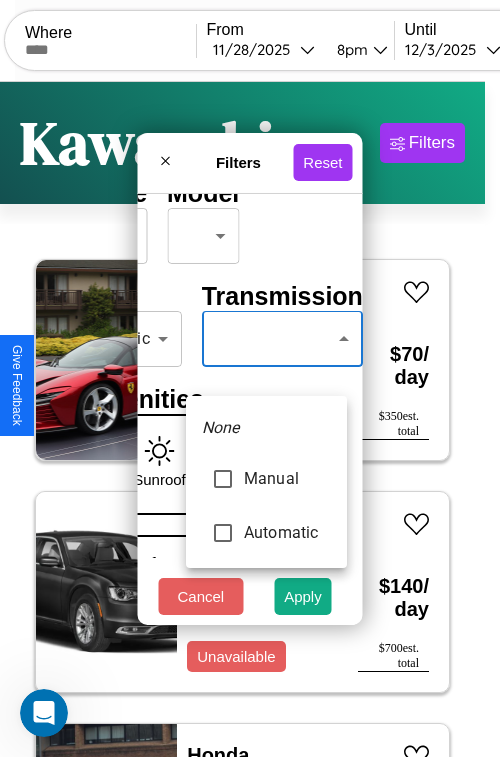 type on "******" 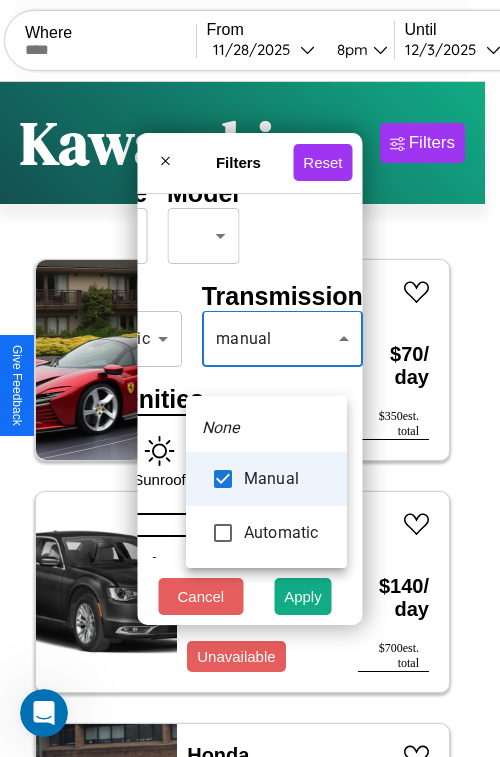 click at bounding box center [250, 378] 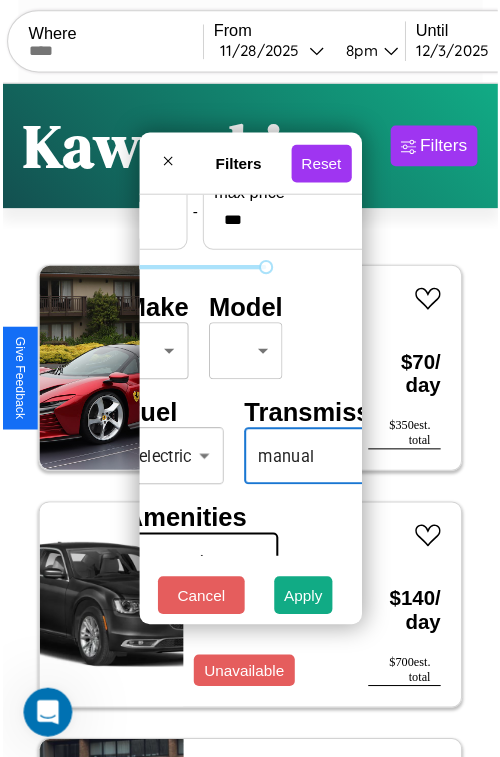 scroll, scrollTop: 59, scrollLeft: 40, axis: both 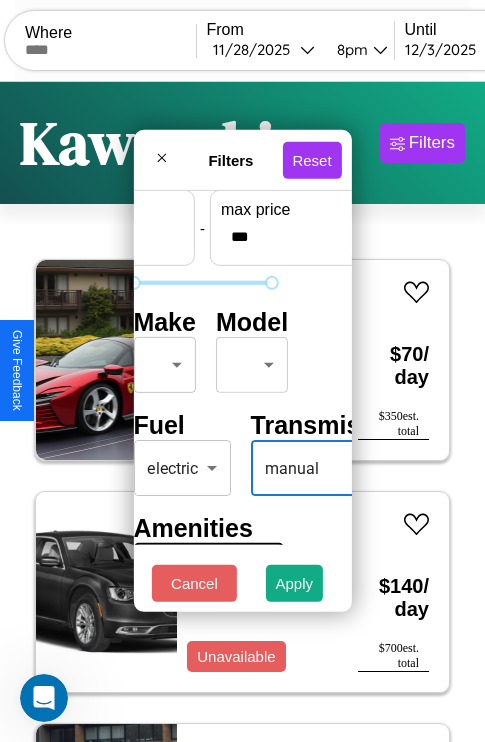 click on "CarGo Where From [DATE] [TIME] Until [DATE] [TIME] Become a Host Login Sign Up Kawasaki Filters 20 cars in this area These cars can be picked up in this city. Ferrari Daytona SP3 2017 Available $ 70 / day $ 350 est. total Chrysler Intrepid 2017 Unavailable $ 140 / day $ 700 est. total Honda CRF450RX 2014 Available $ 180 / day $ 900 est. total Subaru Ascent 2016 Unavailable $ 110 / day $ 550 est. total GMC NE 2014 Available $ 210 / day $ 1050 est. total Nissan Van 2016 Unavailable $ 90 / day $ 450 est. total Buick Rainier 2016 Available $ 50 / day $ 250 est. total Jeep Wagoneer S 2022 Available $ 40 / day $ 200 est. total BMW ActiveE 2017 Available $ 190 / day $ 950 est. total Fiat Strada 2016 Available $ 190 / day $ 950 est. total Land Rover Range Rover Velar 2020 Available $ 130 / day $ 650 est. total Honda CRF450RB 2014 Available $ 30 / day $ 150 est. total Dodge Spirit 2018 Unavailable $ 130 / day $ 650 est. total H1" at bounding box center [242, 412] 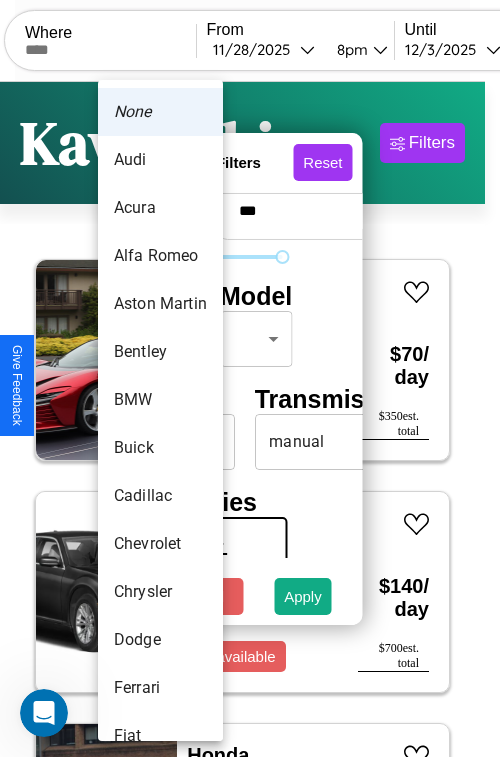 scroll, scrollTop: 38, scrollLeft: 0, axis: vertical 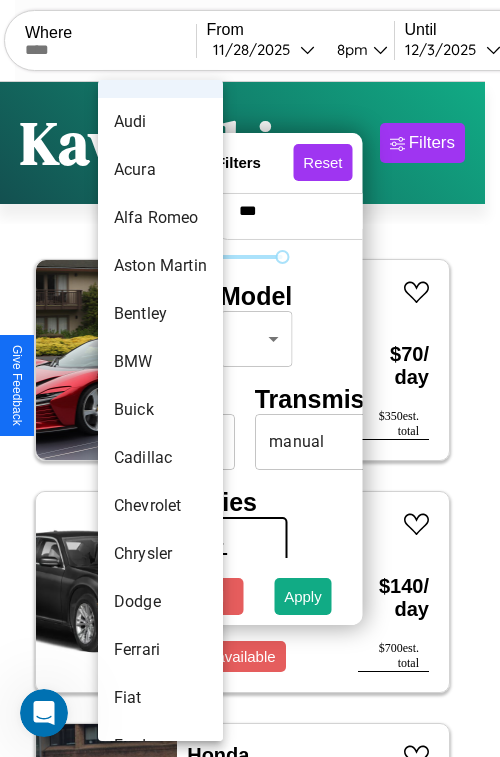 click on "Buick" at bounding box center (160, 410) 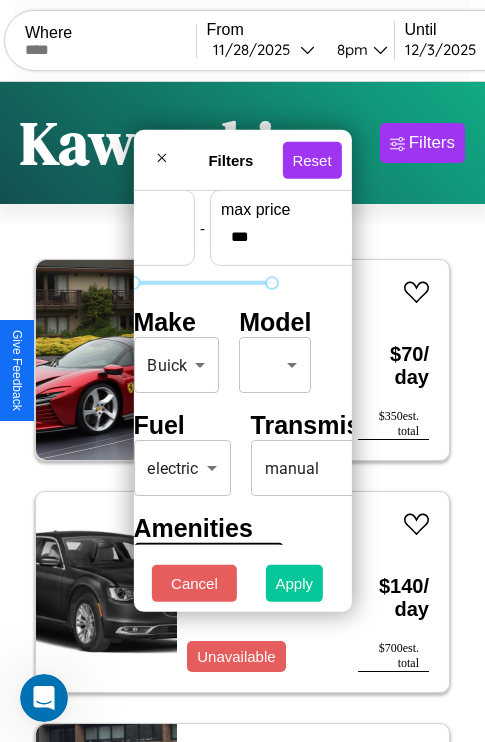 click on "Apply" at bounding box center [295, 583] 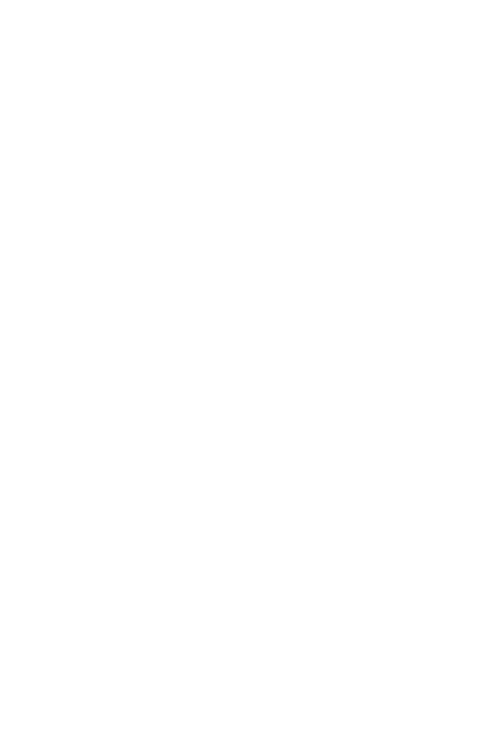 scroll, scrollTop: 0, scrollLeft: 0, axis: both 